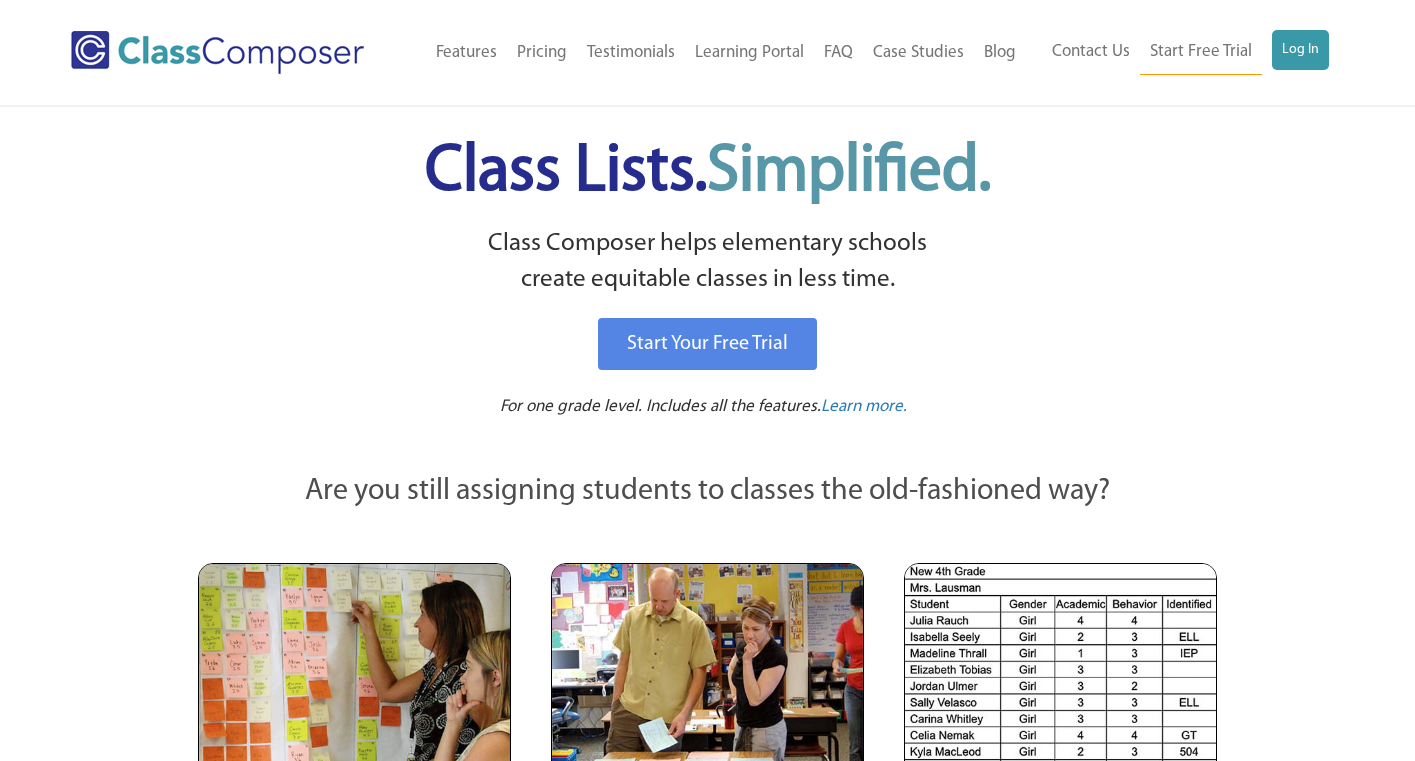 scroll, scrollTop: 0, scrollLeft: 0, axis: both 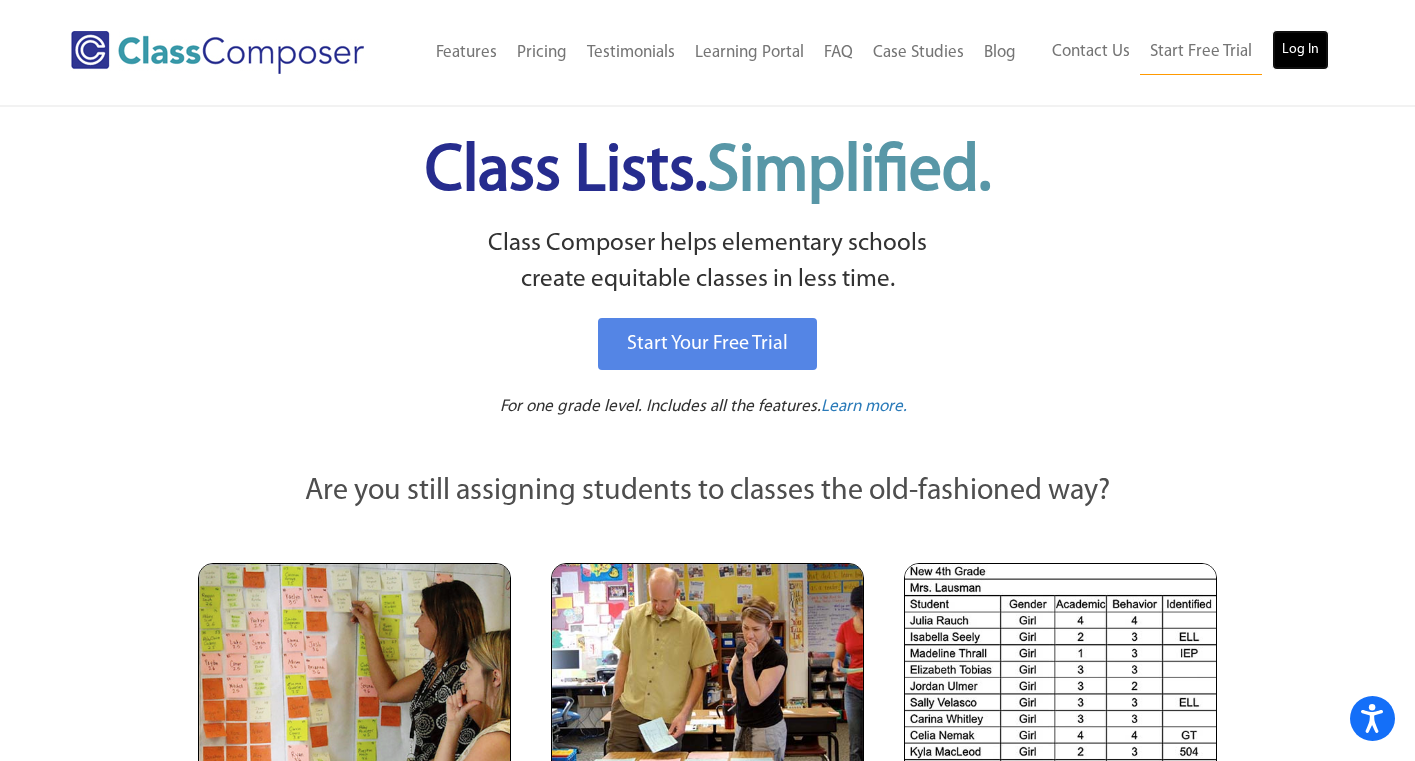 click on "Log In" at bounding box center (1300, 50) 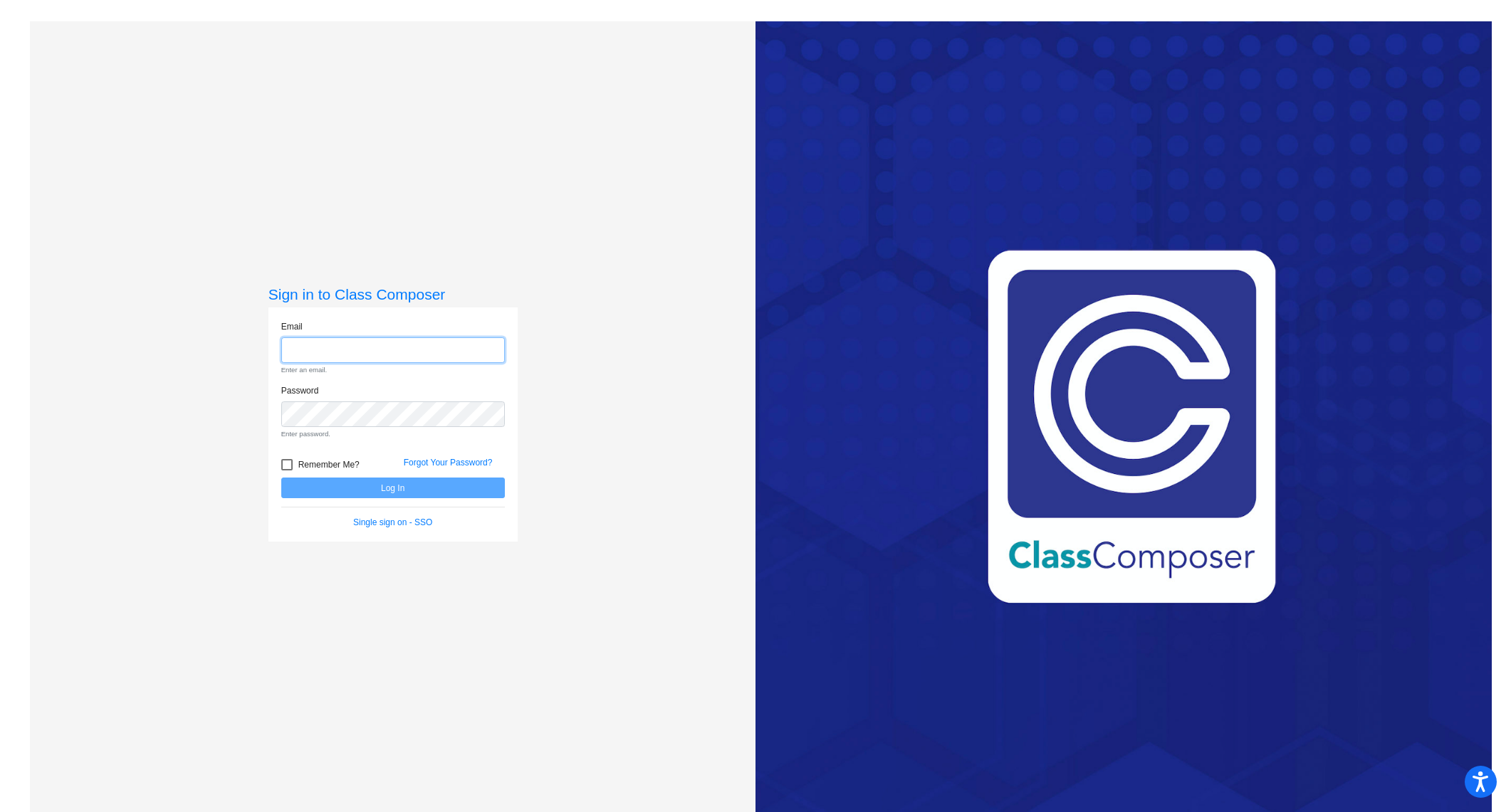 scroll, scrollTop: 0, scrollLeft: 0, axis: both 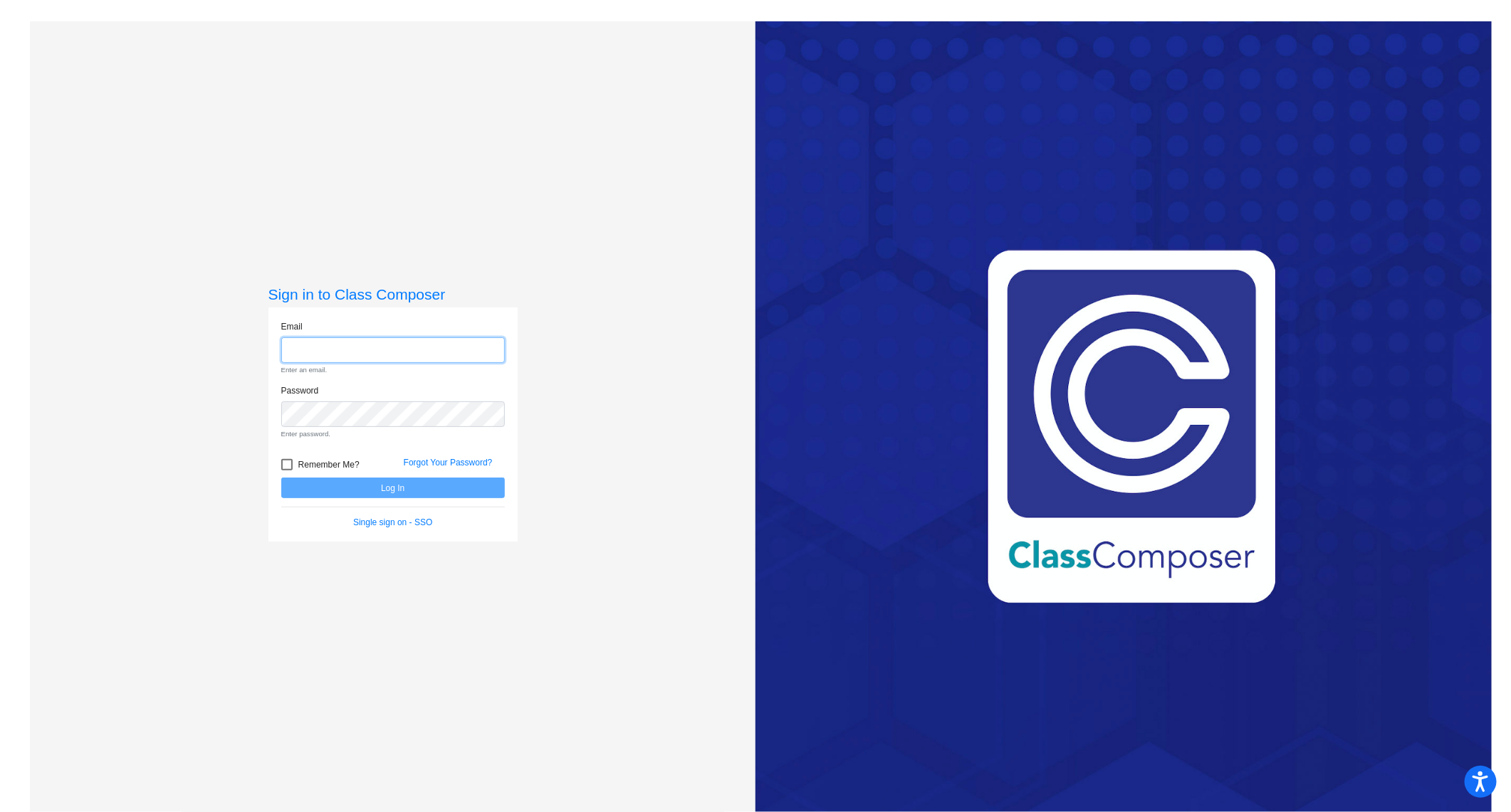 click 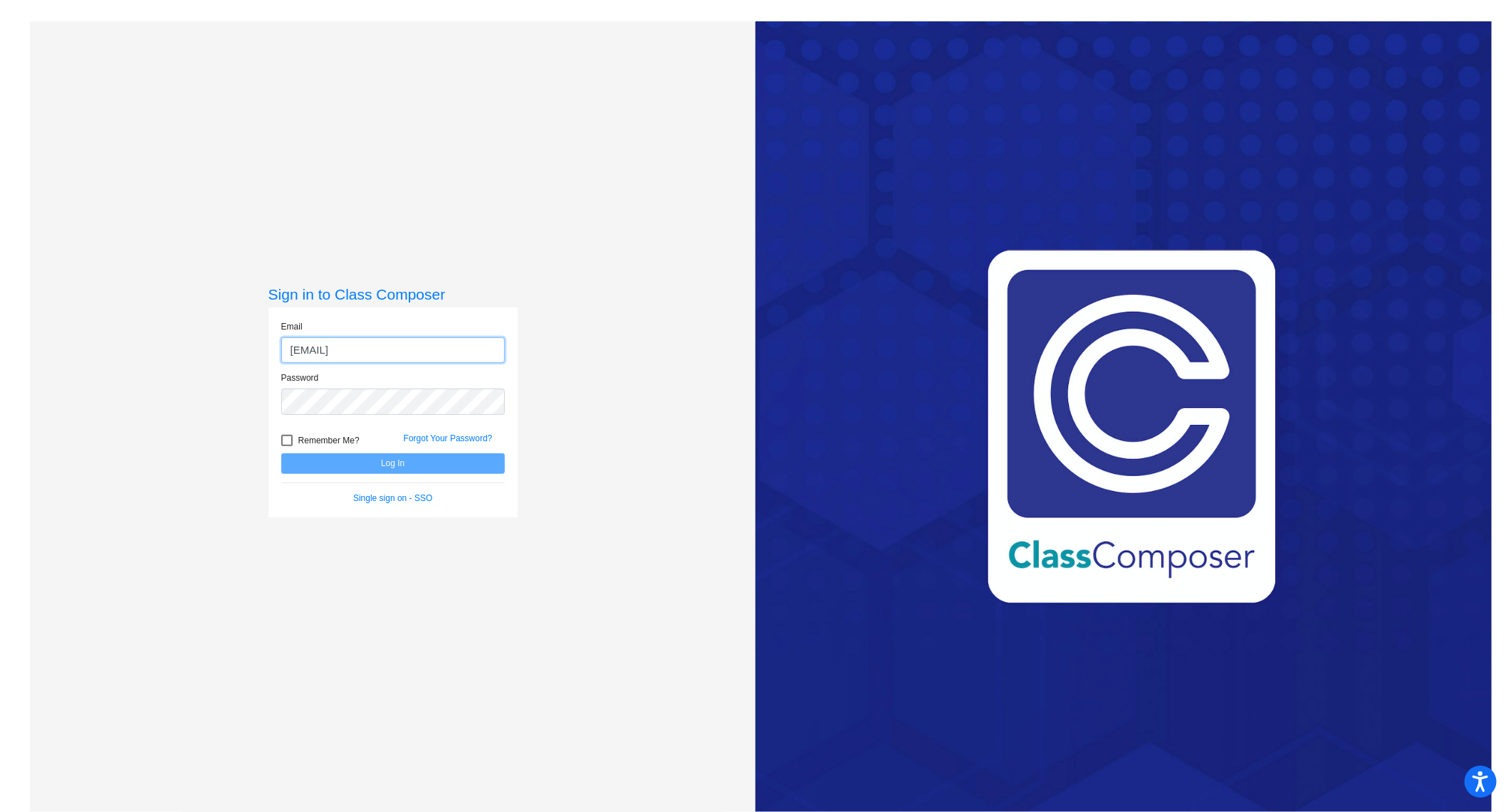 click on "[EMAIL]" 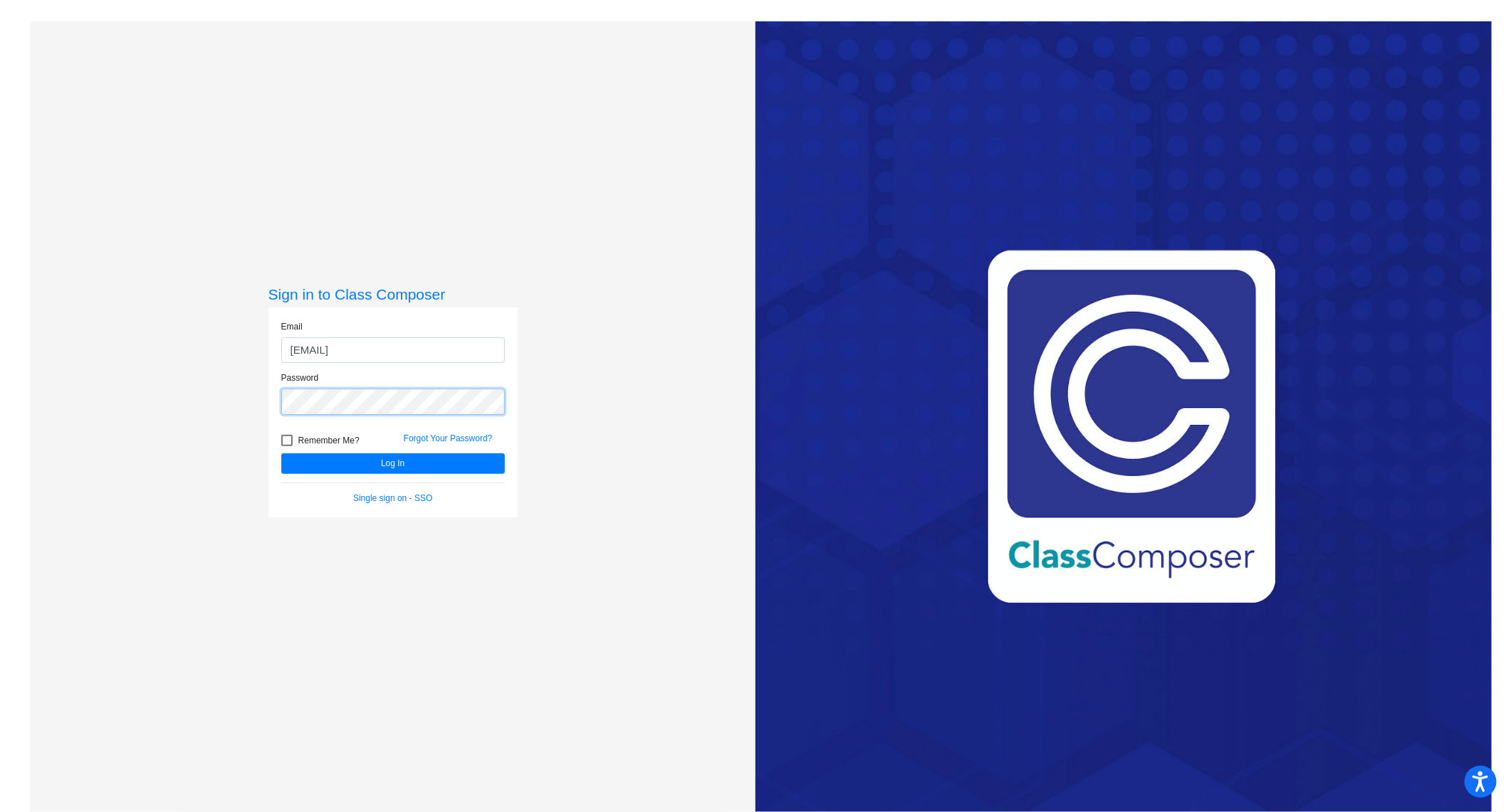click on "Log In" 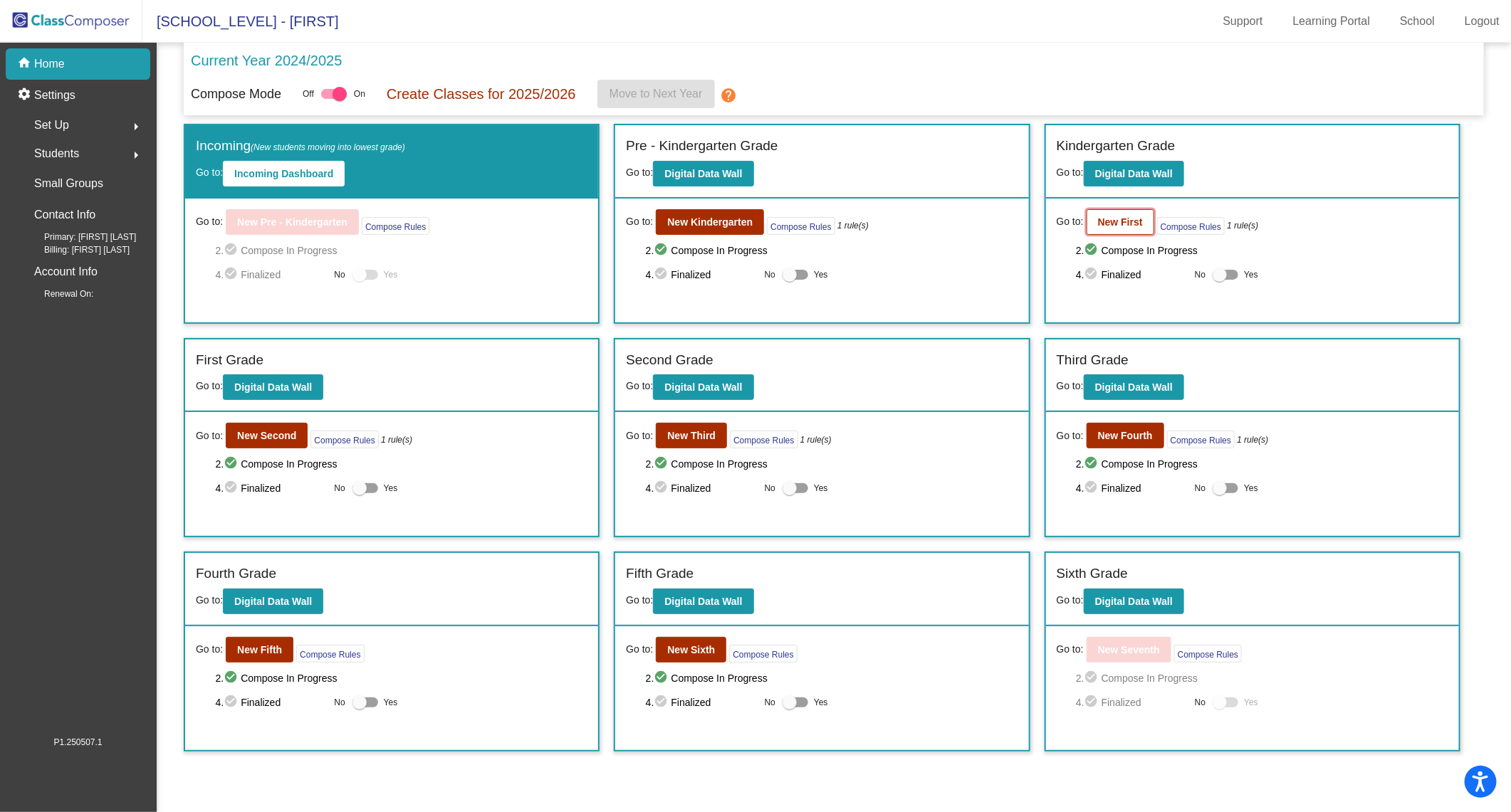click on "New First" 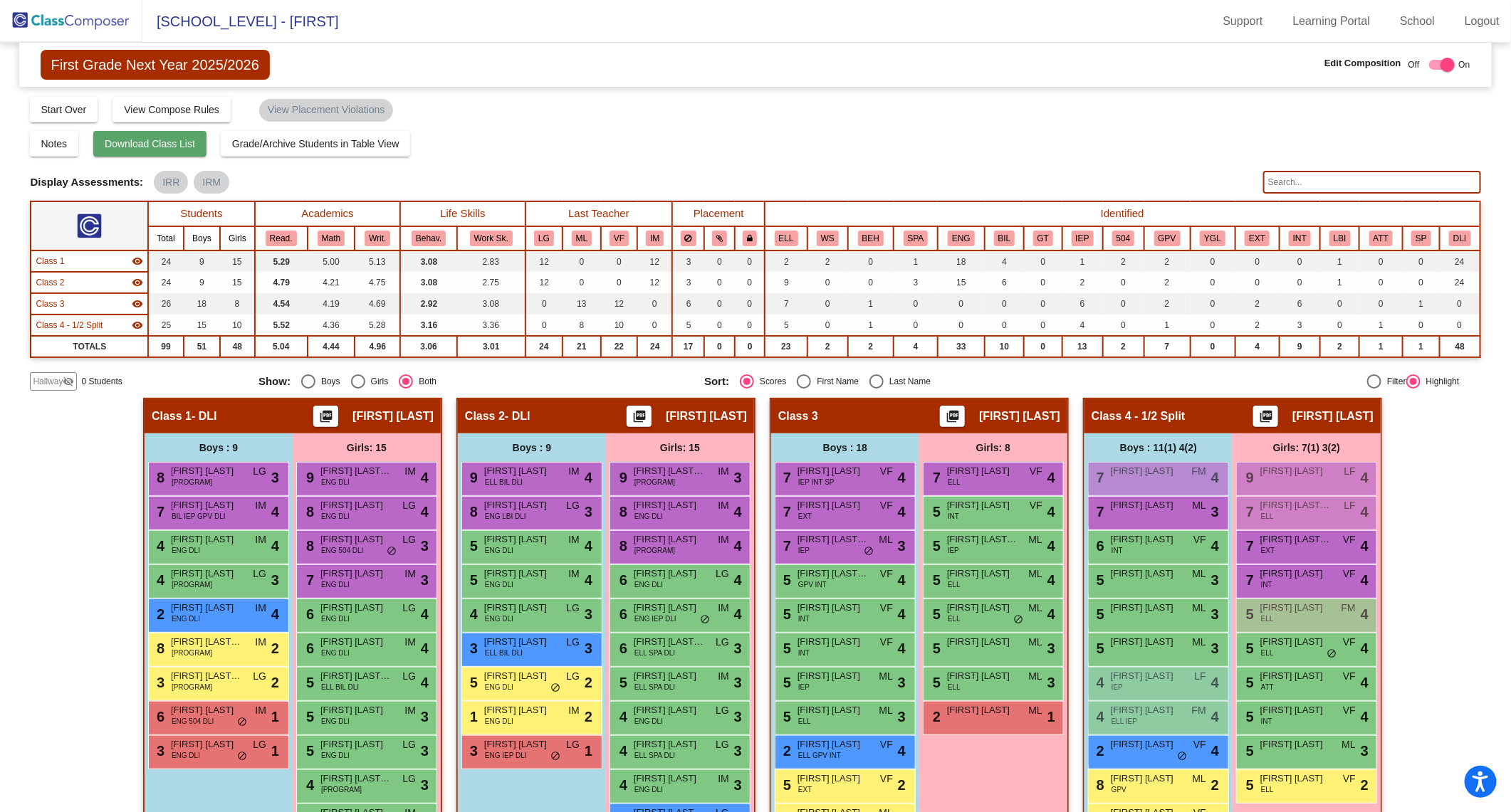 click on "Download Class List" 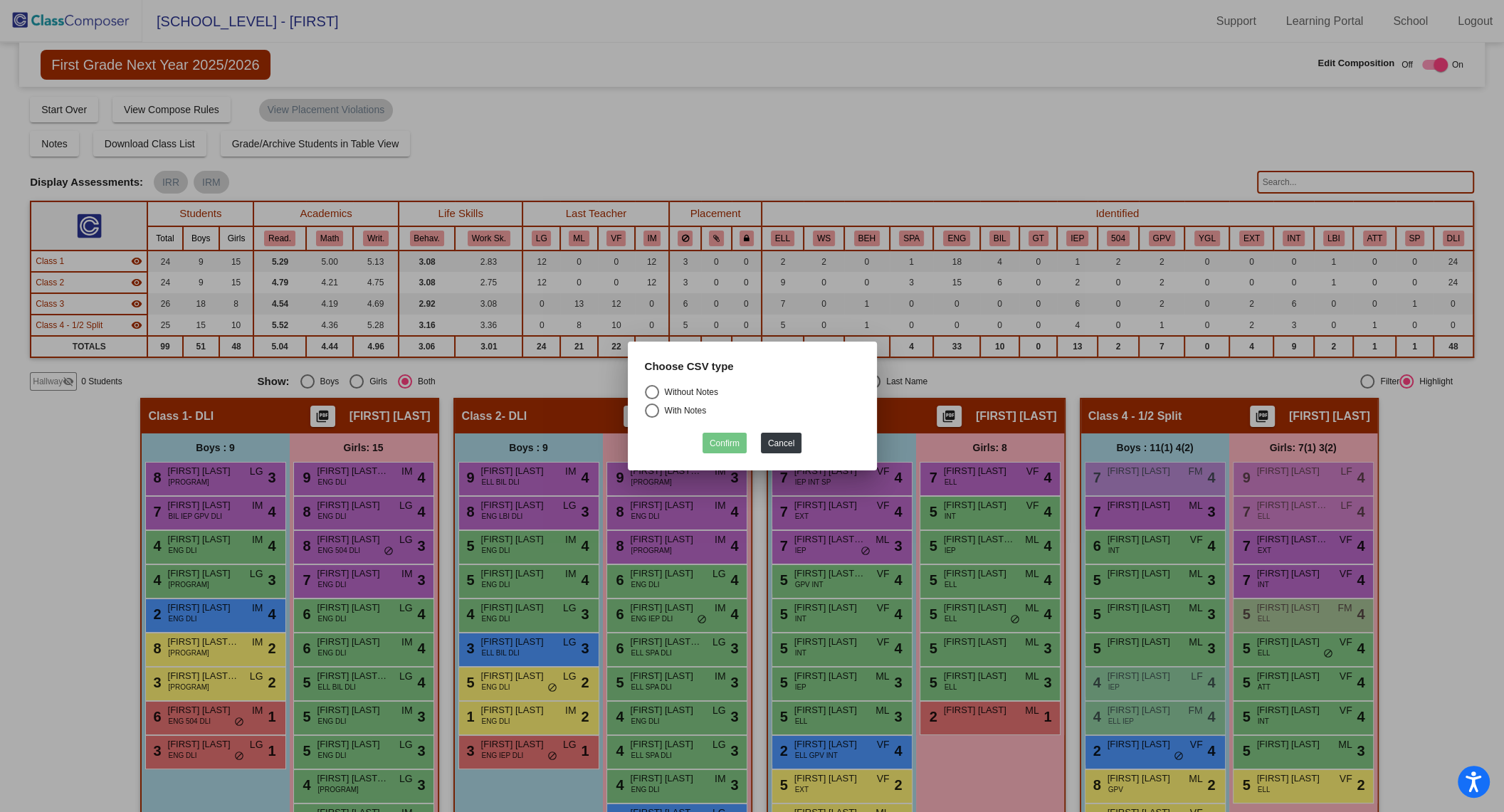 click at bounding box center (652, 392) 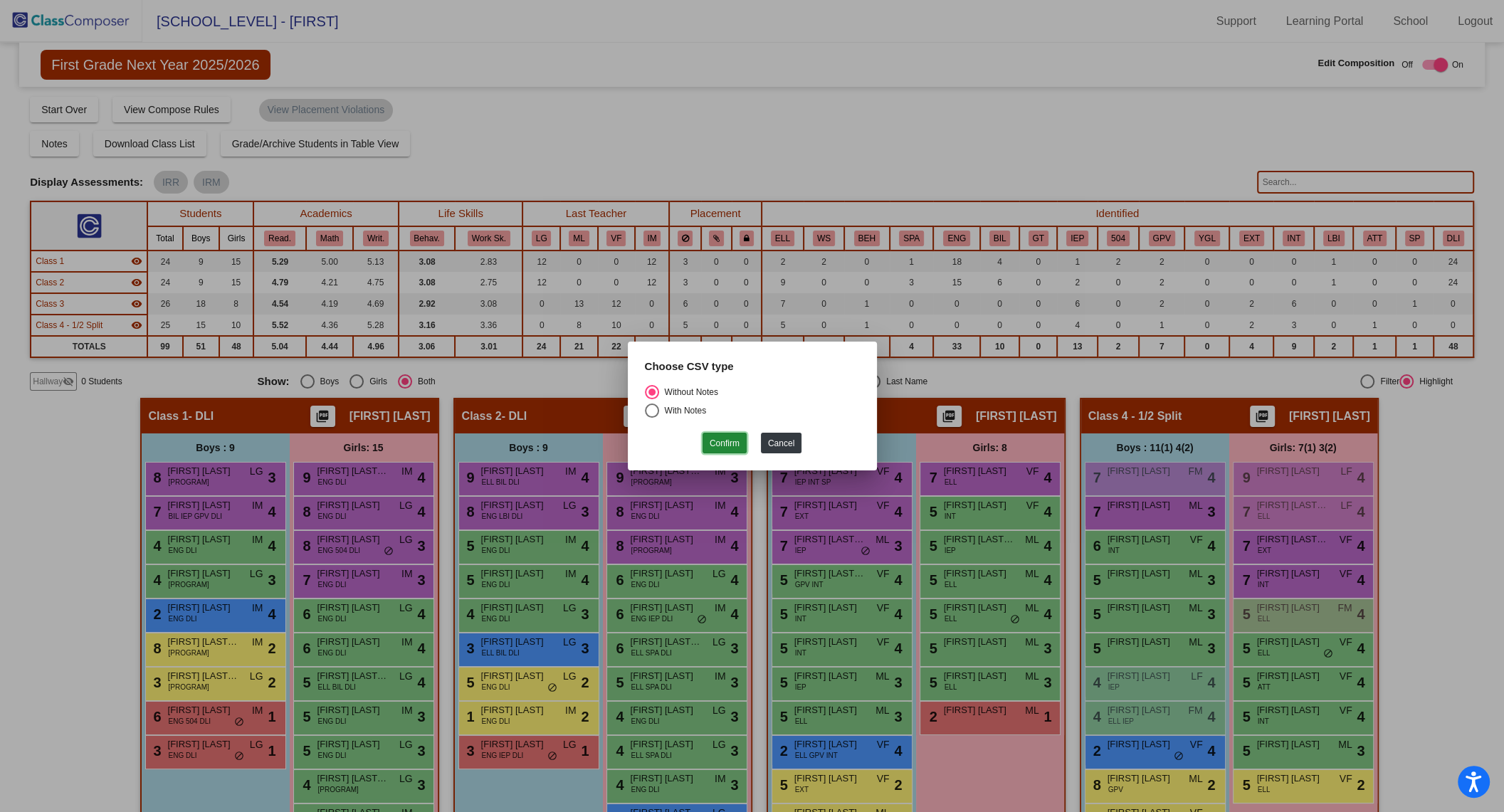 click on "Confirm" at bounding box center [725, 443] 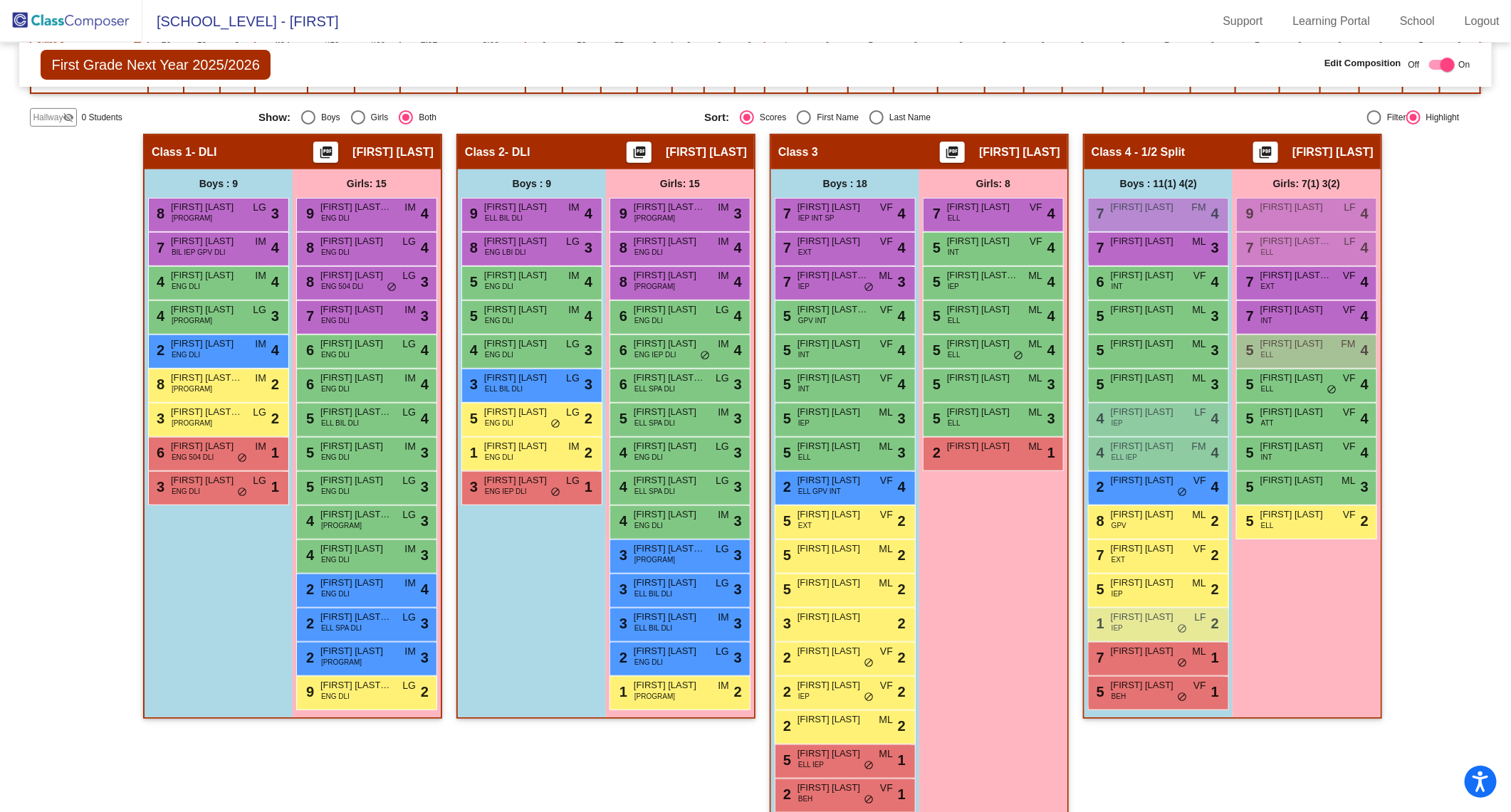 scroll, scrollTop: 284, scrollLeft: 0, axis: vertical 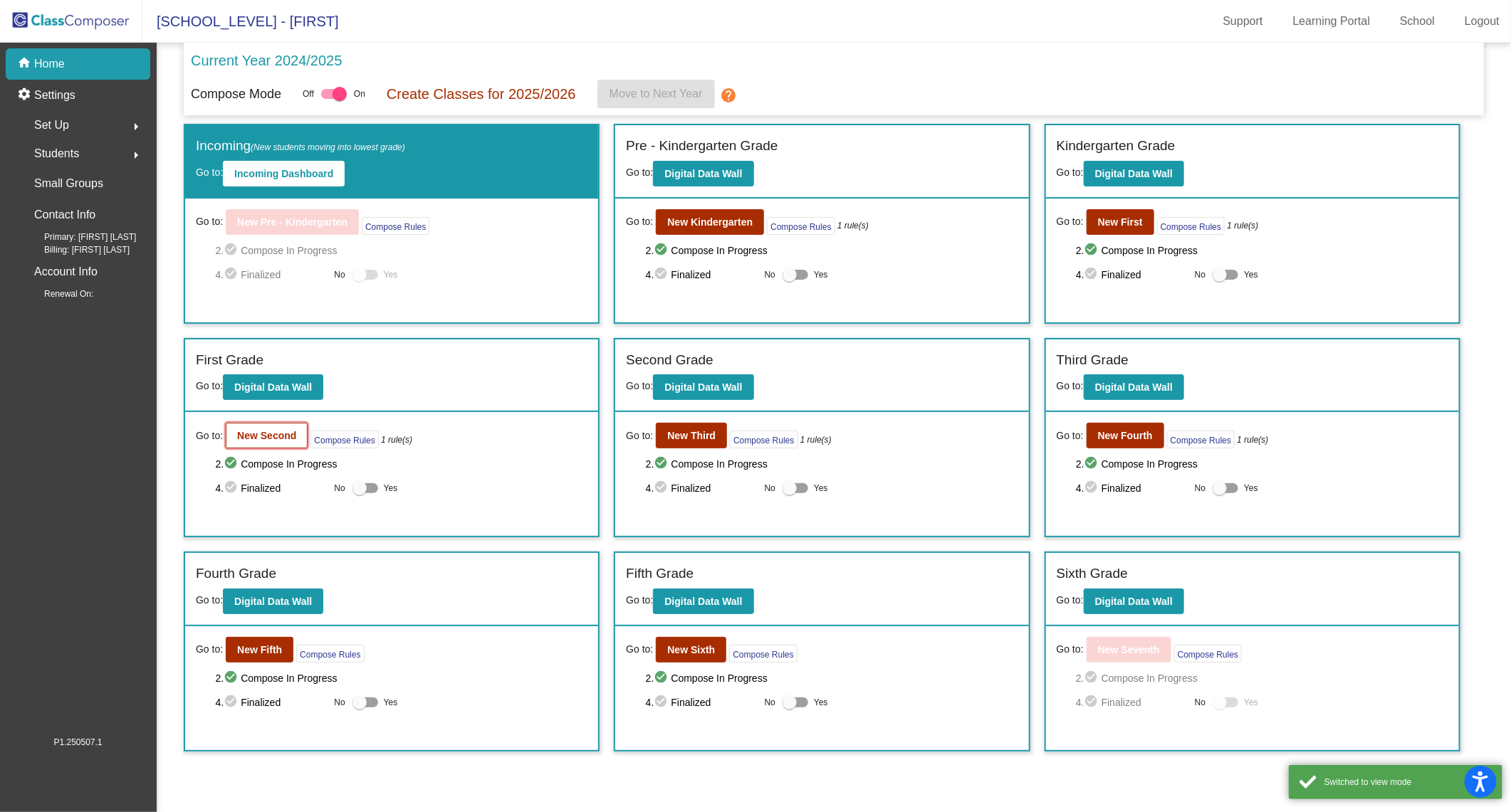 click on "New Second" 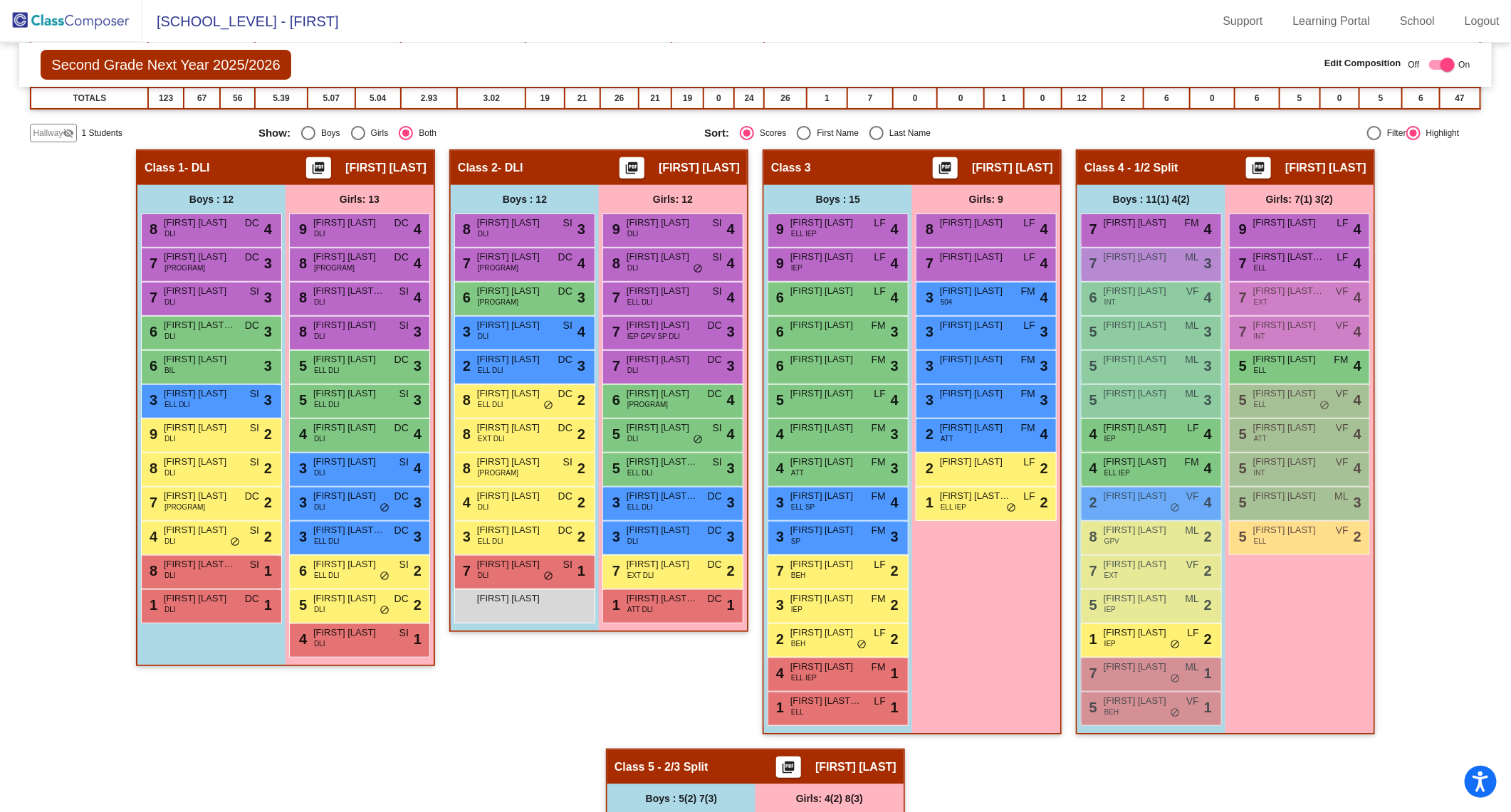 scroll, scrollTop: 699, scrollLeft: 0, axis: vertical 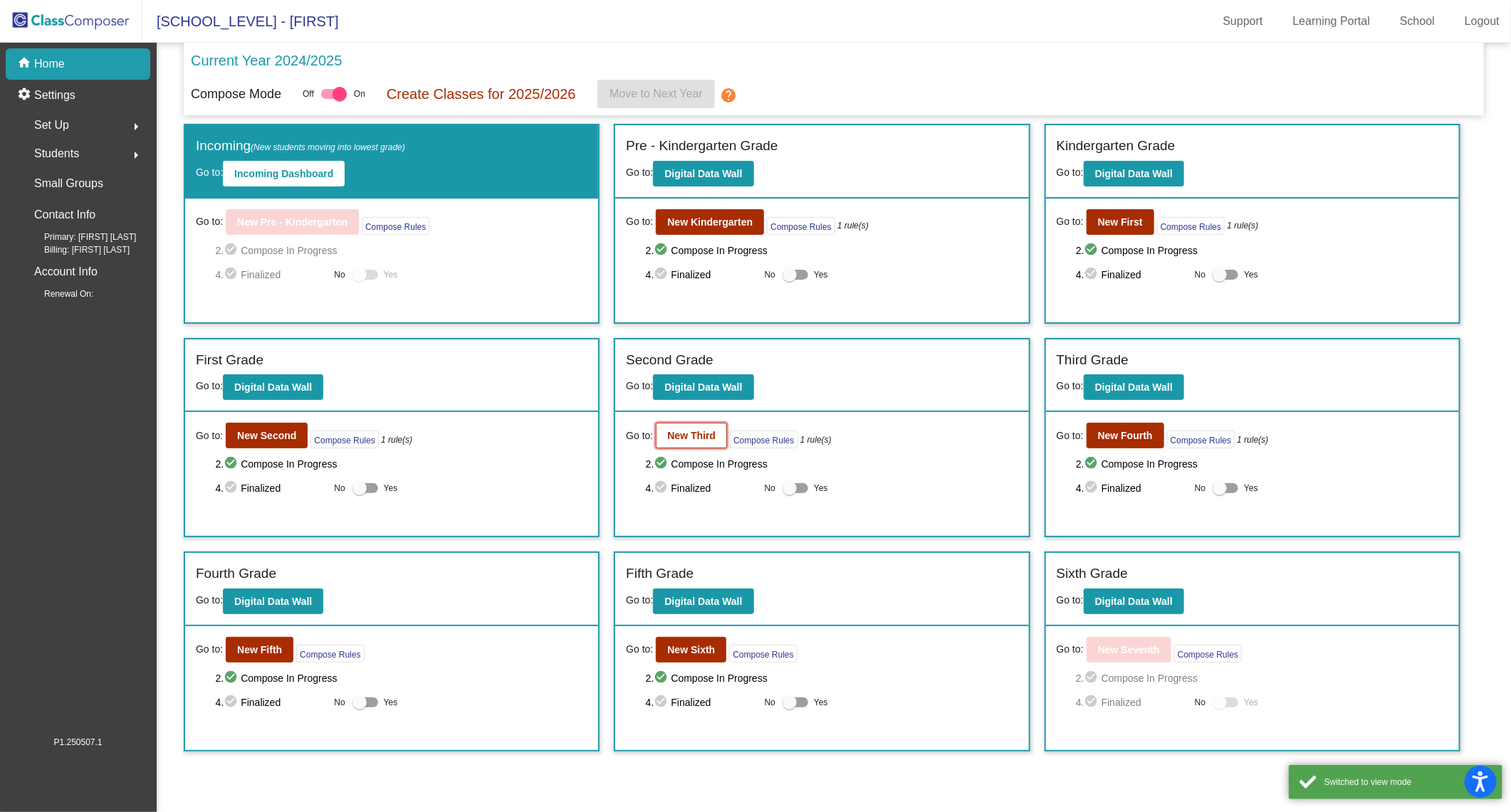 click on "New Third" 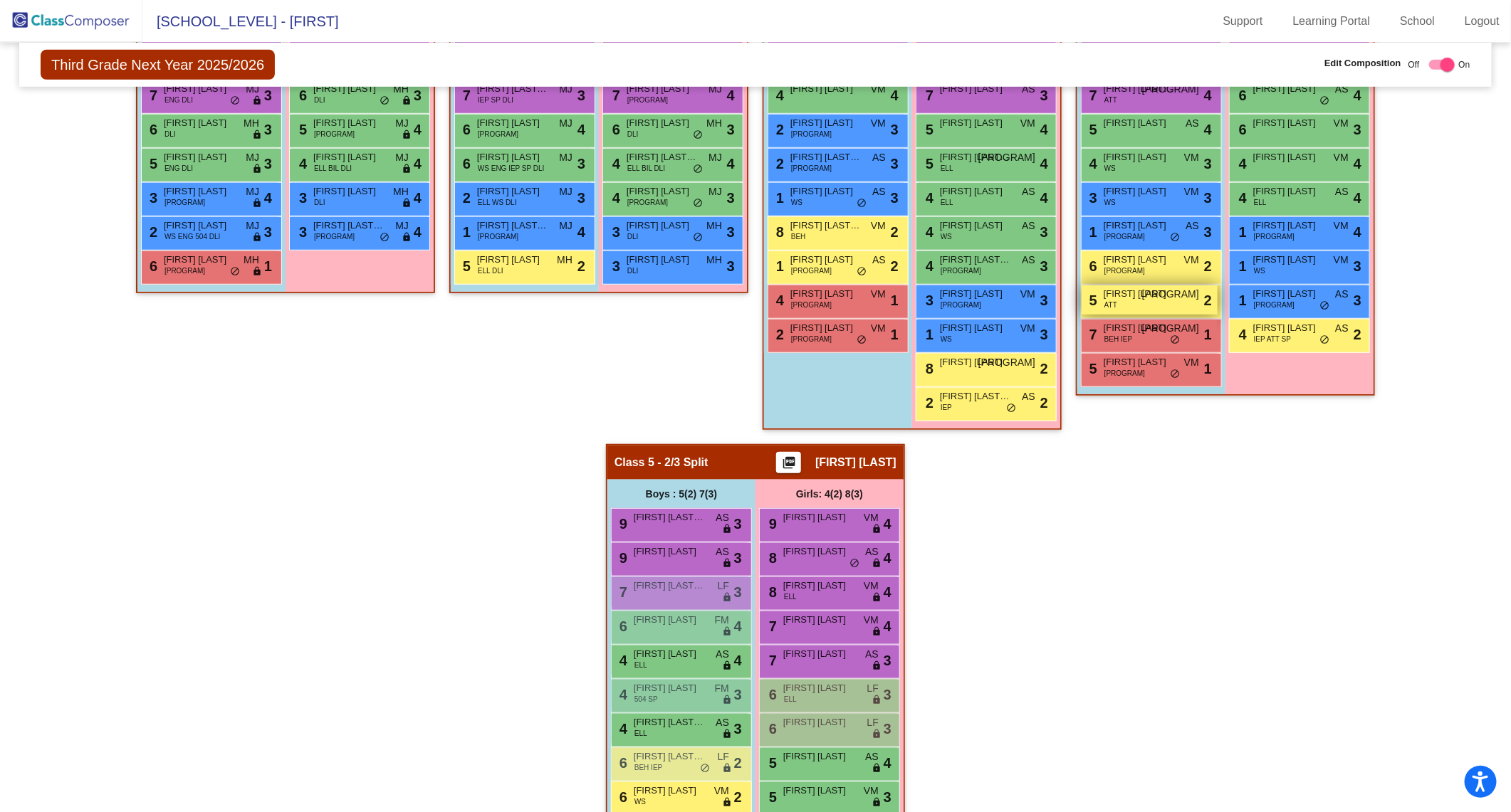 scroll, scrollTop: 631, scrollLeft: 0, axis: vertical 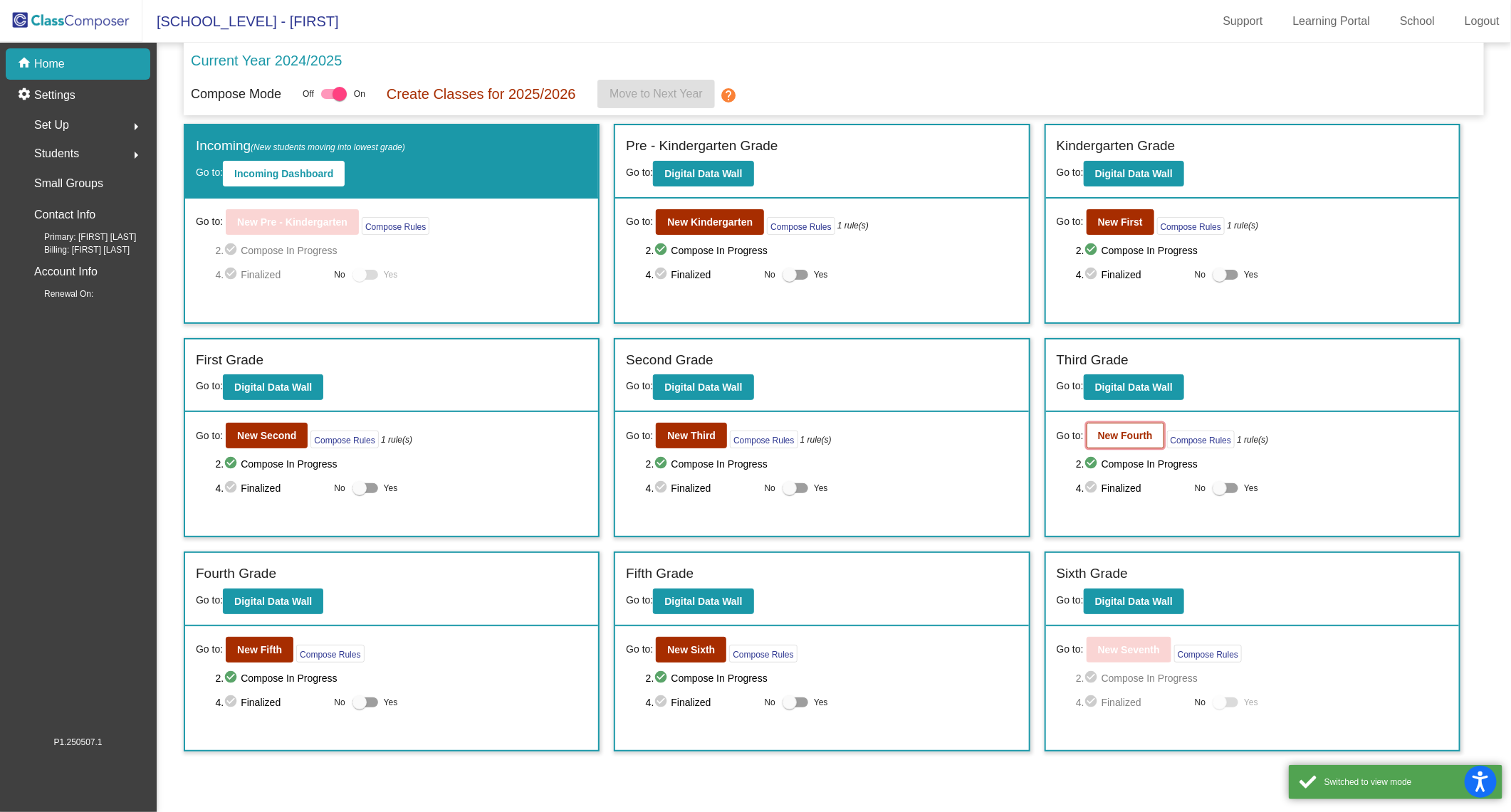 click on "New Fourth" 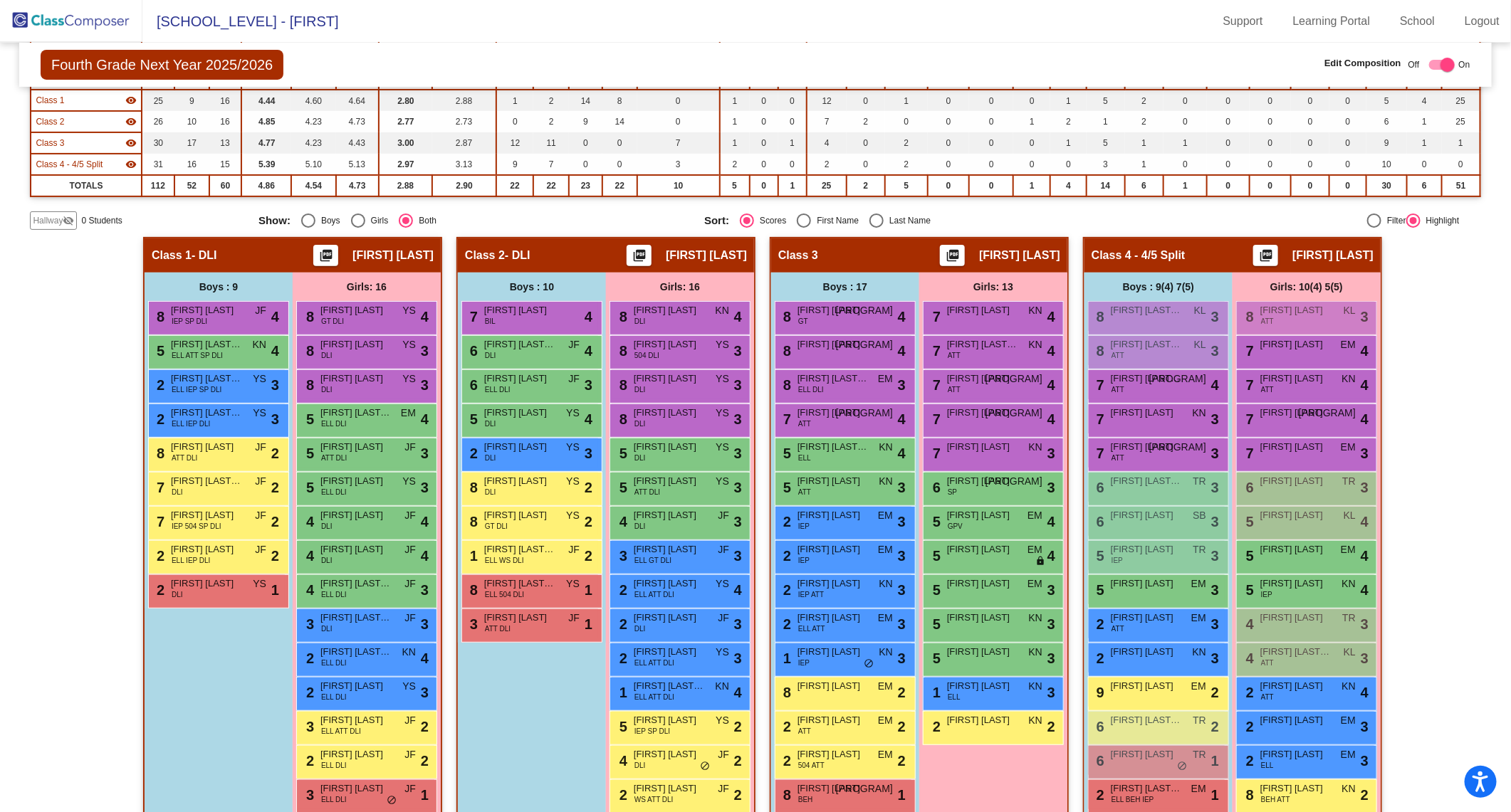 scroll, scrollTop: 250, scrollLeft: 0, axis: vertical 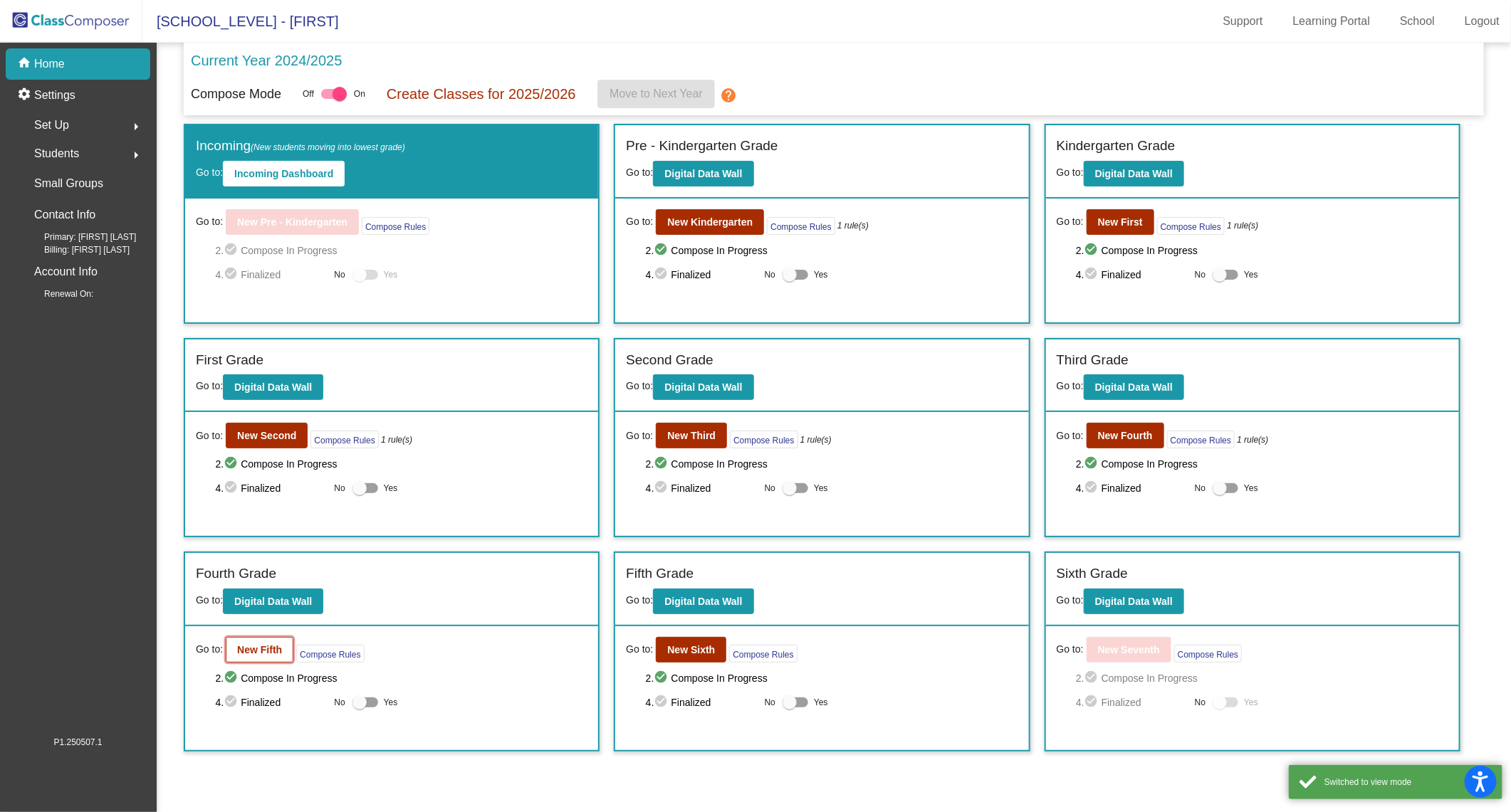 click on "New Fifth" 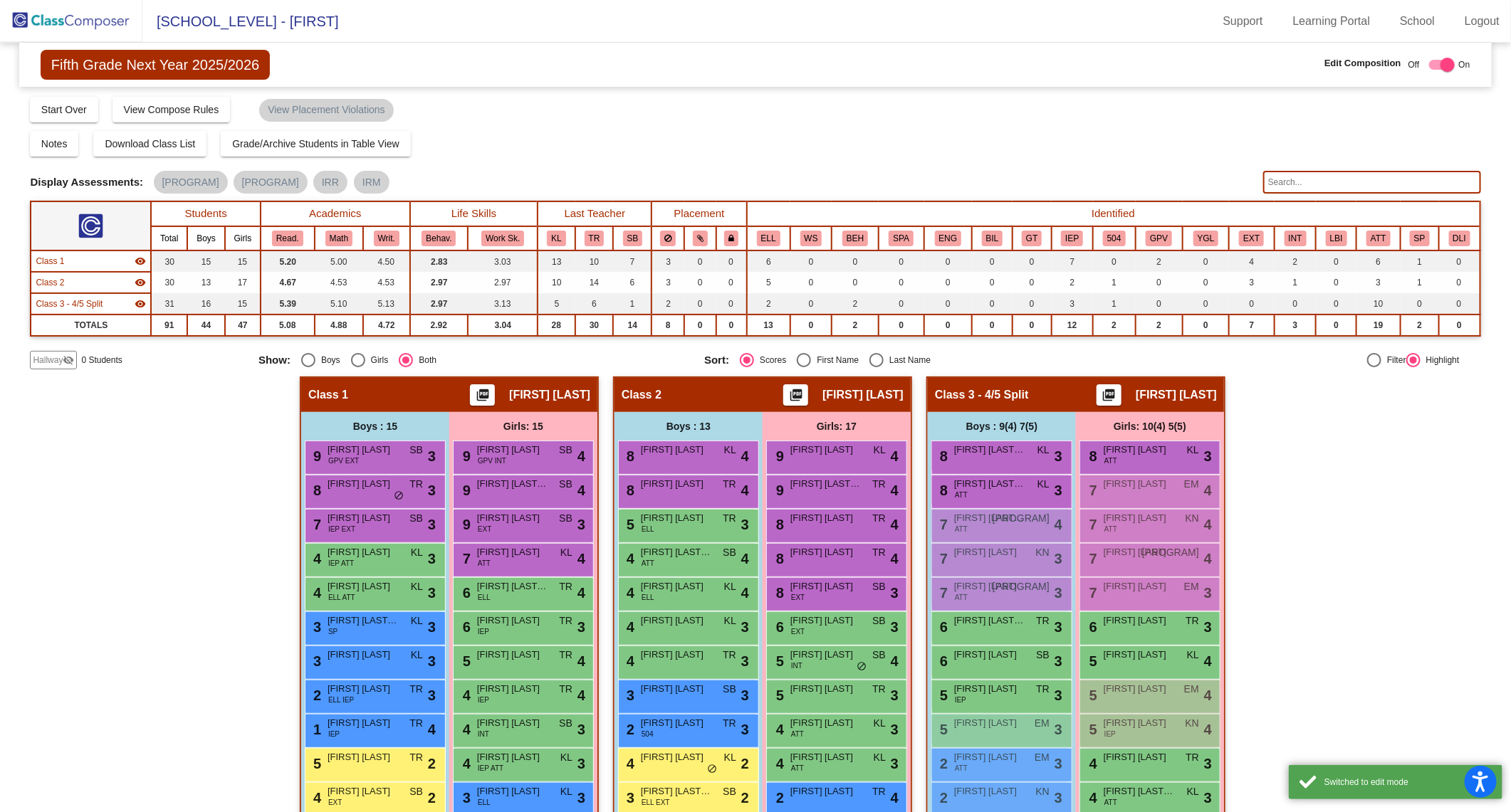 scroll, scrollTop: 228, scrollLeft: 0, axis: vertical 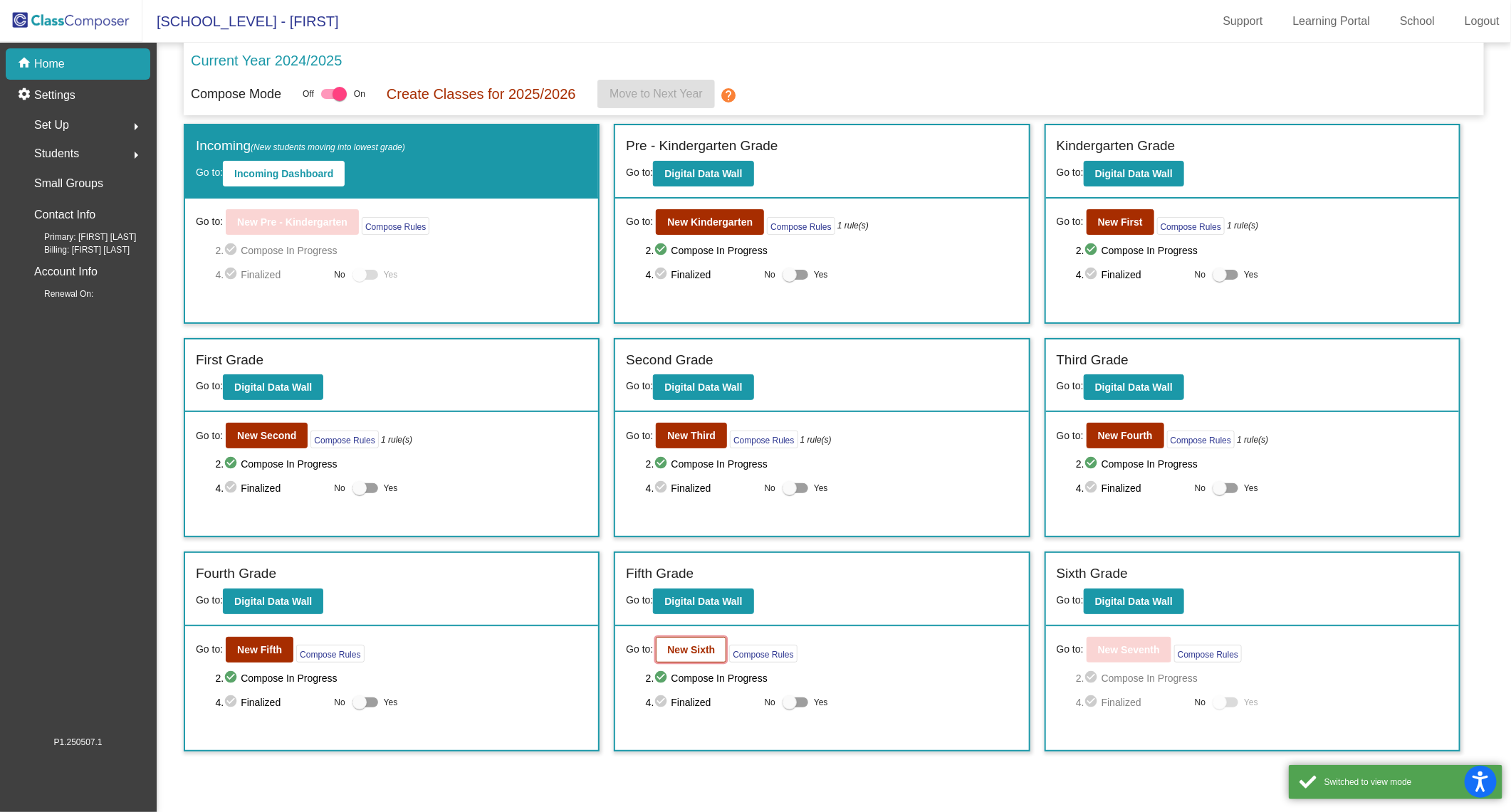 click on "New Sixth" 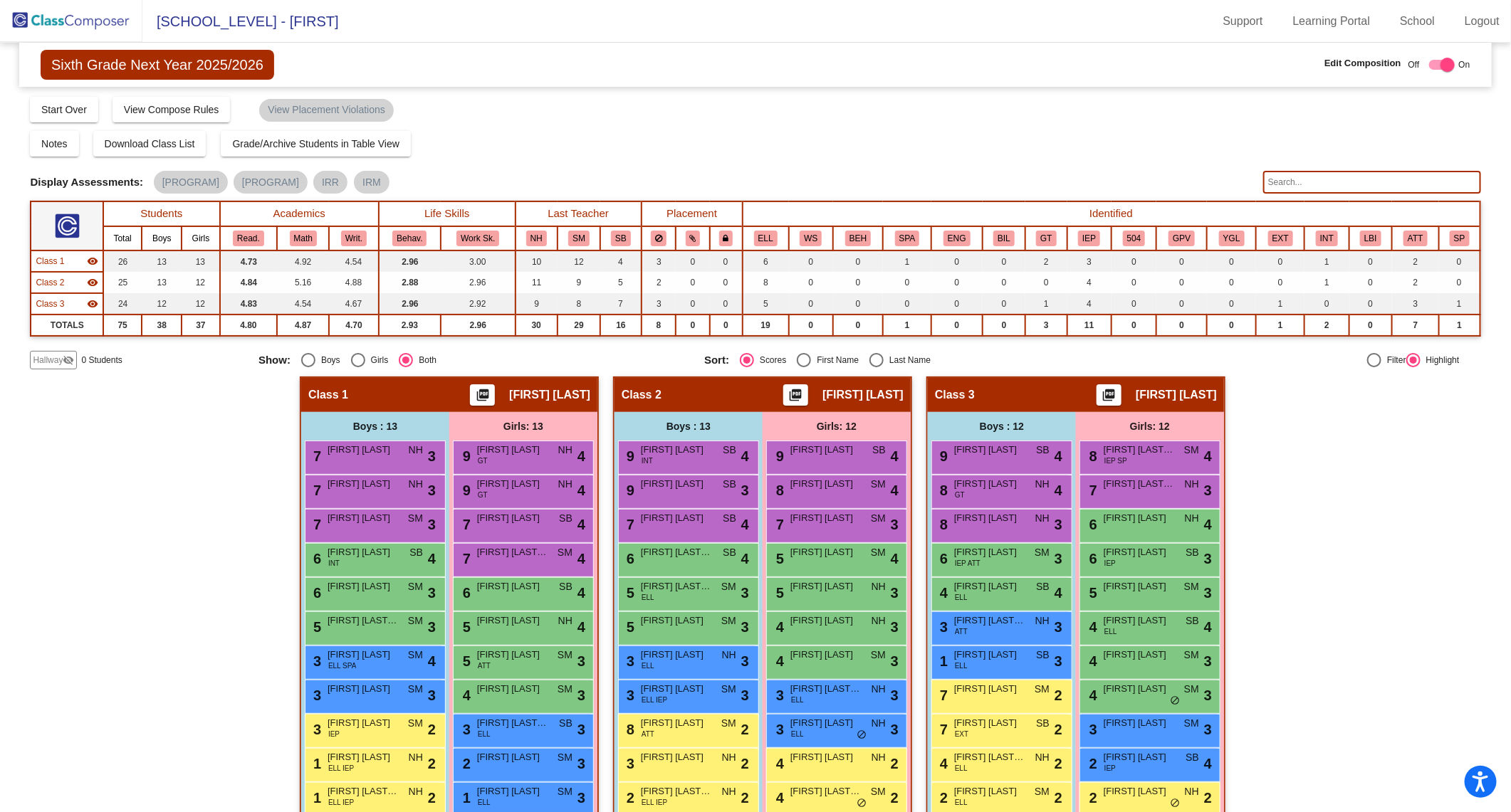 scroll, scrollTop: 92, scrollLeft: 0, axis: vertical 